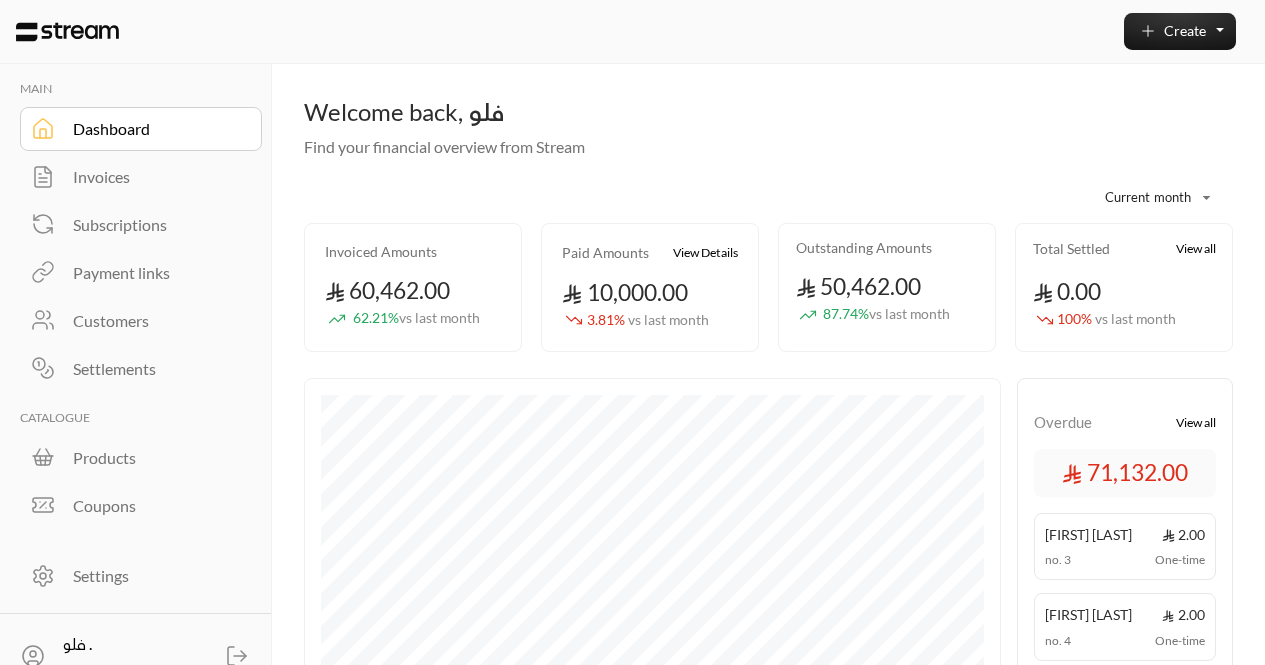 scroll, scrollTop: 0, scrollLeft: 0, axis: both 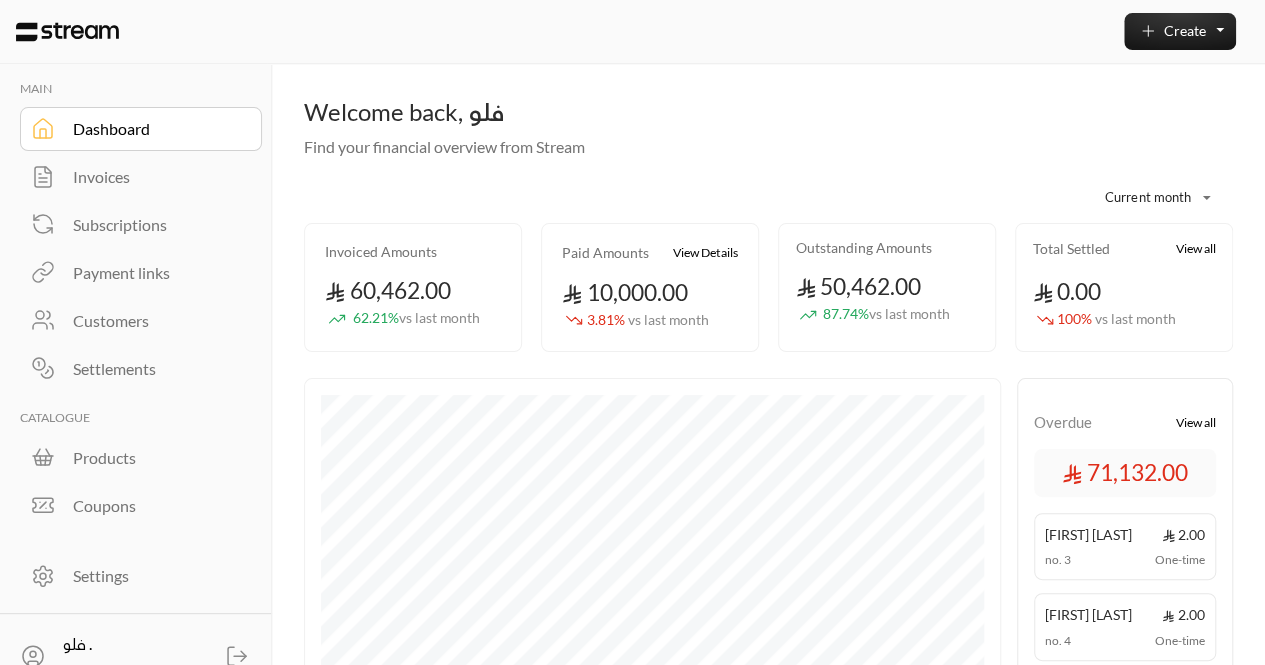 click on "Customers" at bounding box center [154, 321] 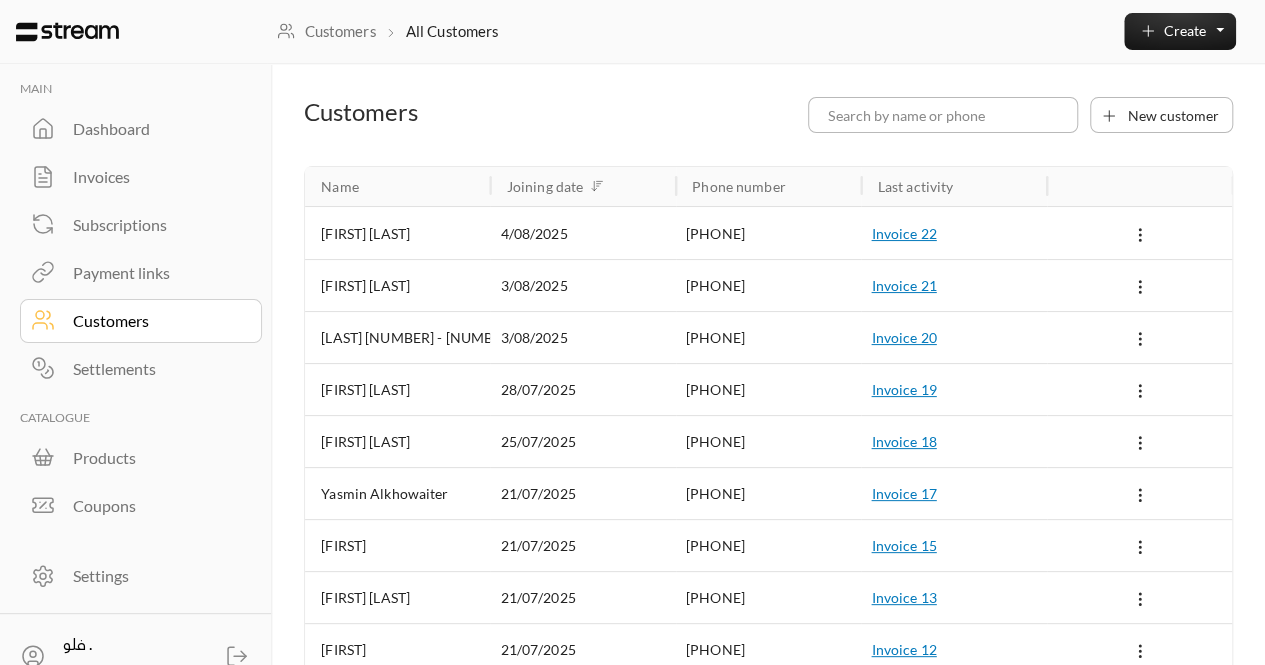 click on "Payment links" at bounding box center [154, 273] 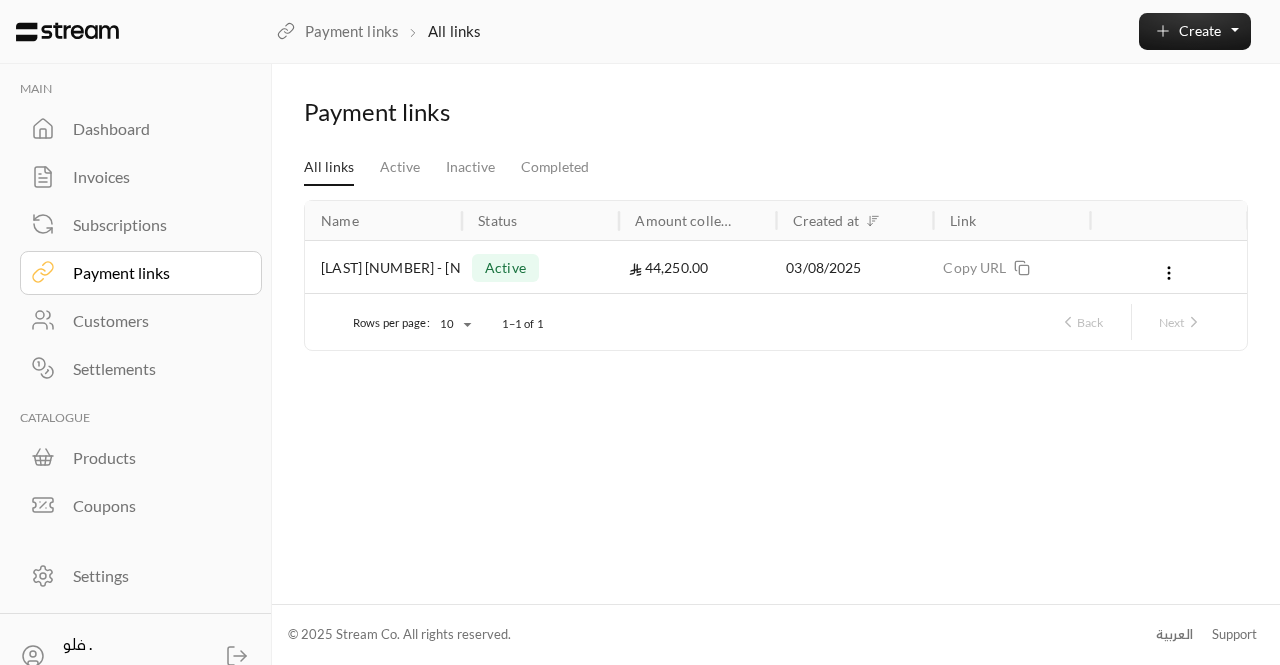 click on "Invoices" at bounding box center [154, 177] 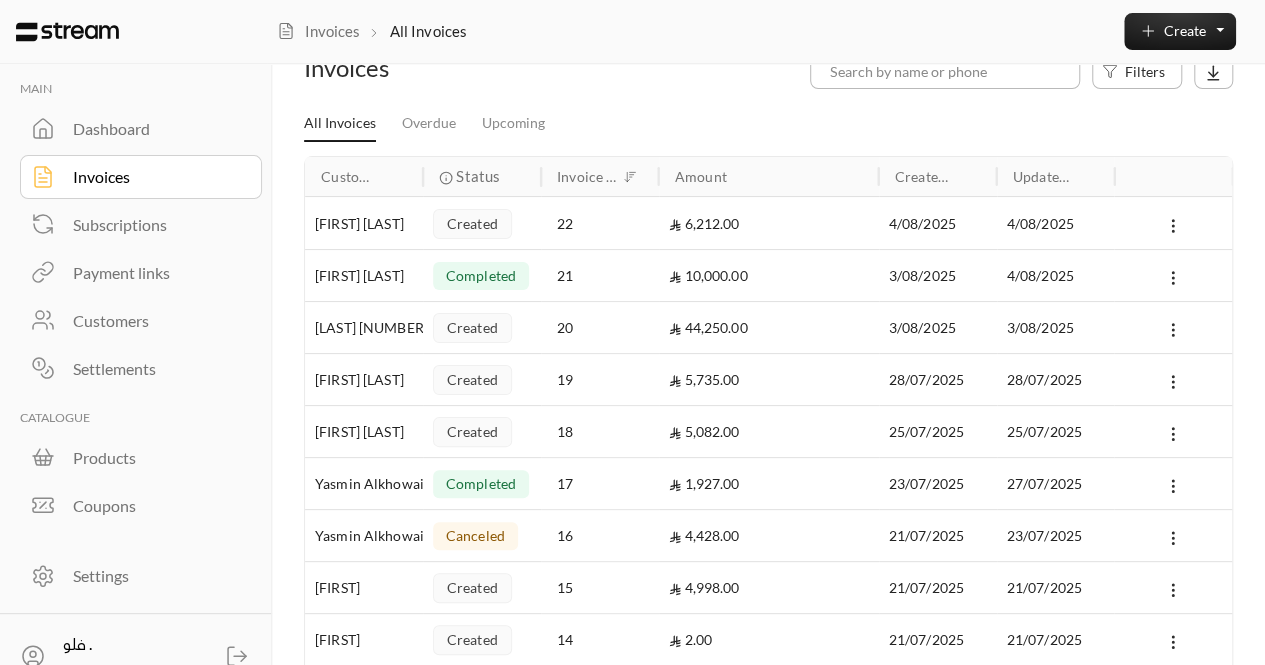 scroll, scrollTop: 0, scrollLeft: 0, axis: both 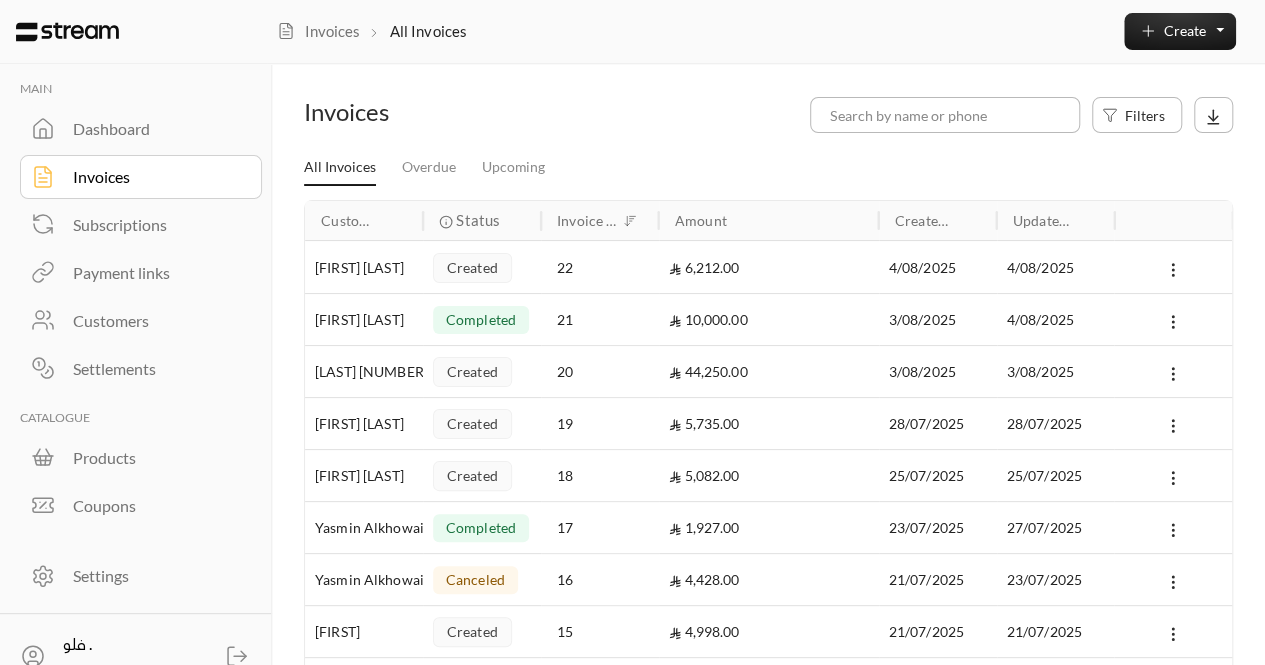 click on "21" at bounding box center (599, 319) 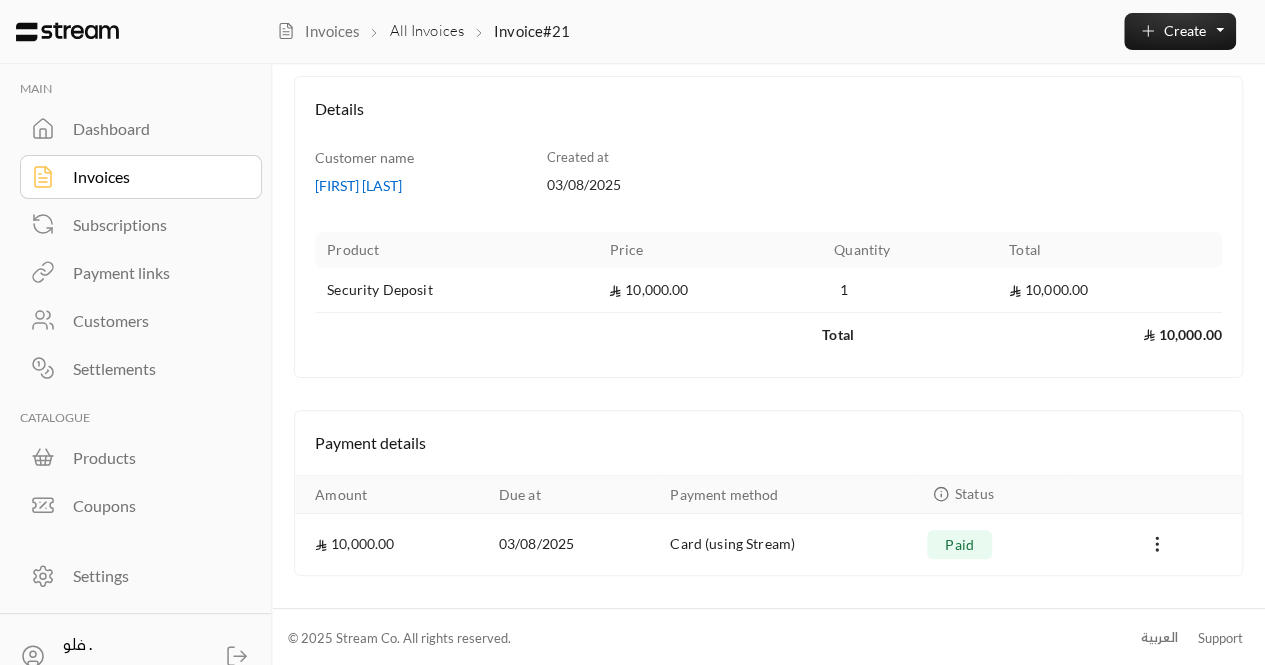 scroll, scrollTop: 0, scrollLeft: 0, axis: both 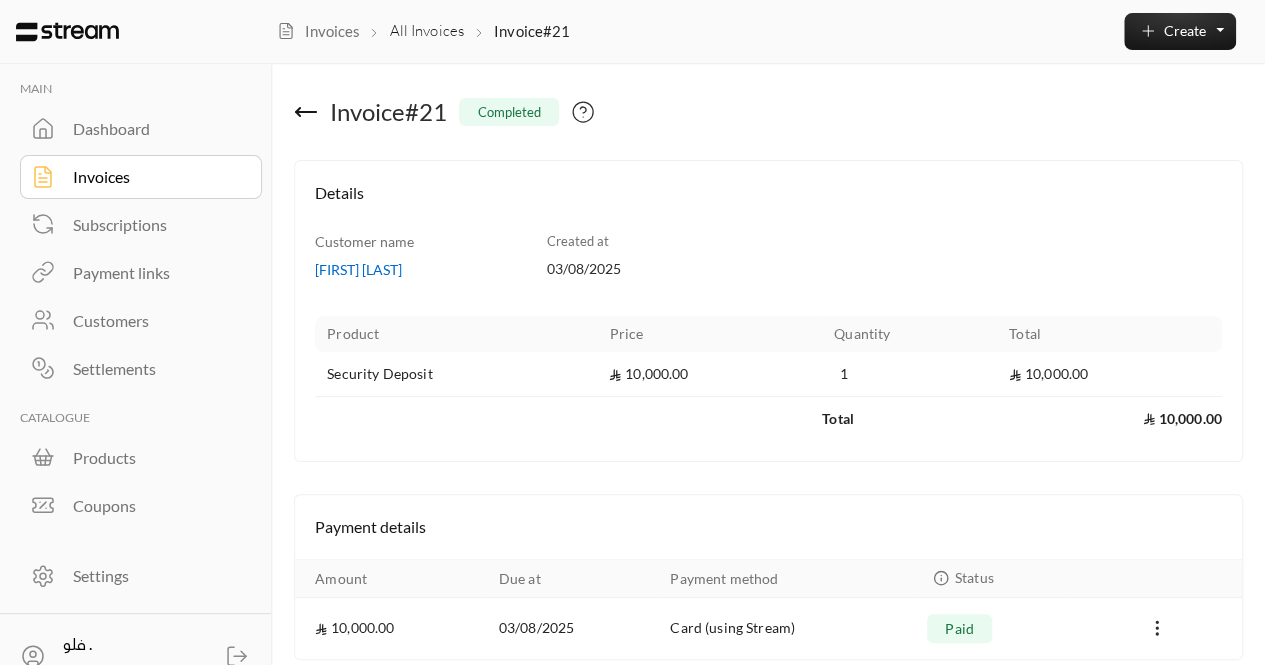 click on "Invoice  # [NUMBER] completed" at bounding box center (607, 112) 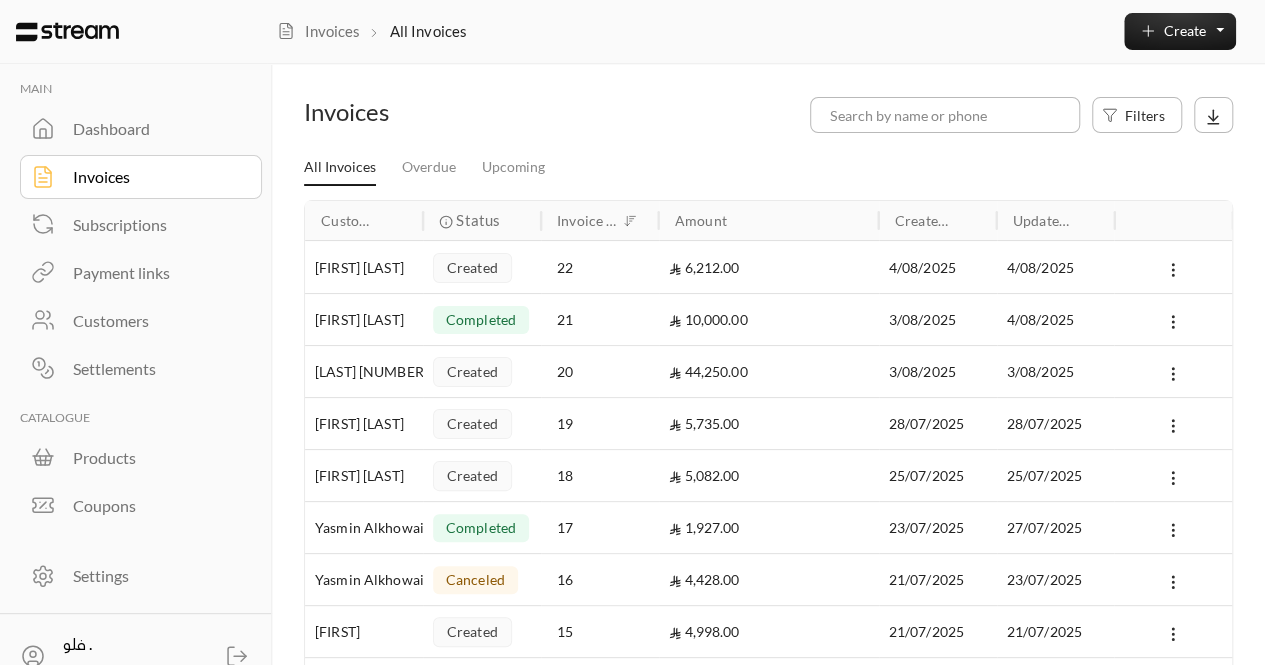 click on "[FIRST] [LAST]" at bounding box center (364, 319) 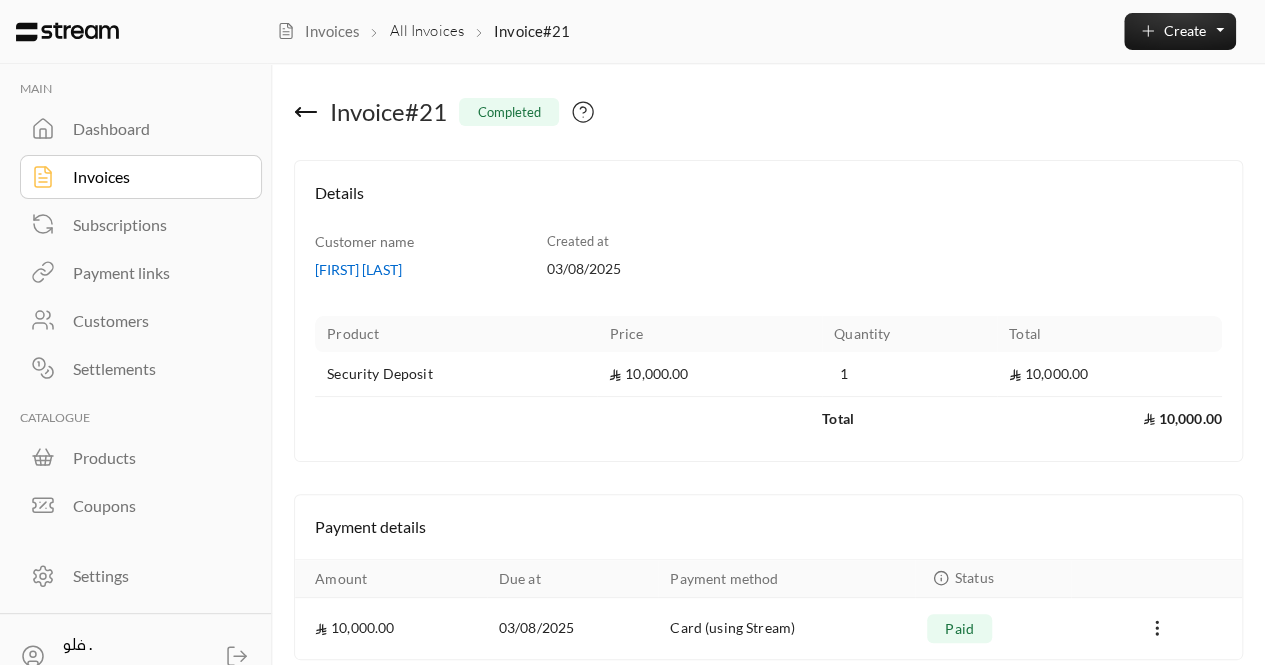 click on "[FIRST] [LAST]" at bounding box center (421, 270) 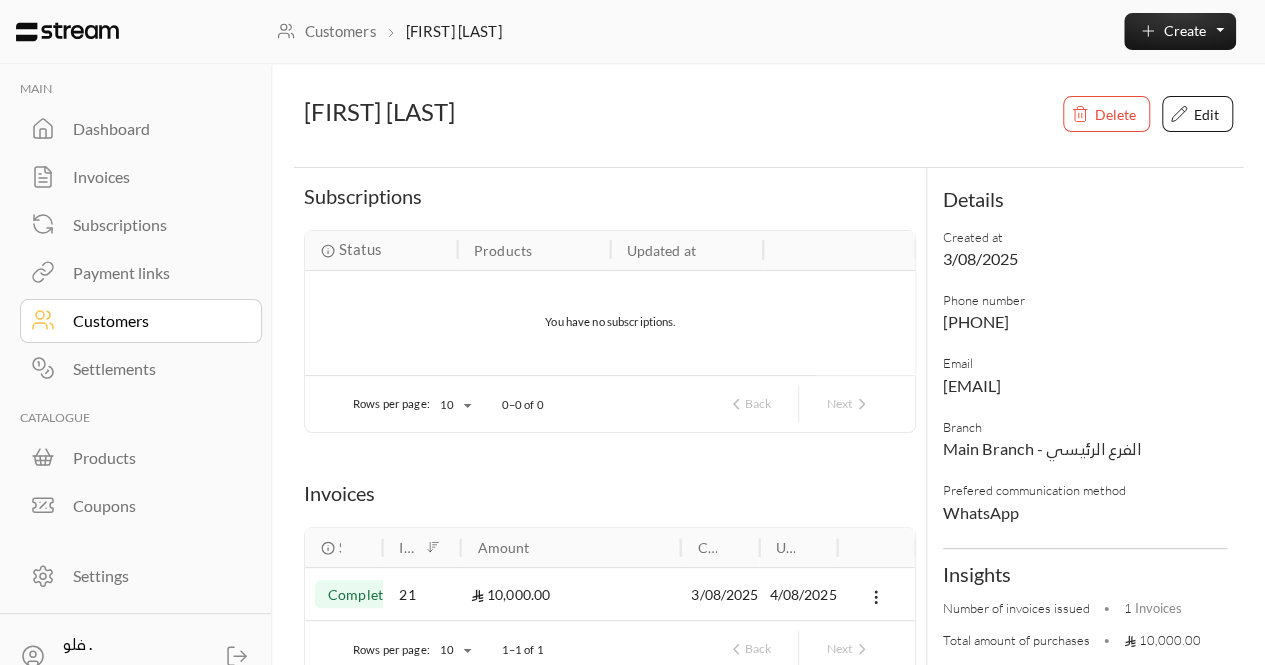scroll, scrollTop: 64, scrollLeft: 0, axis: vertical 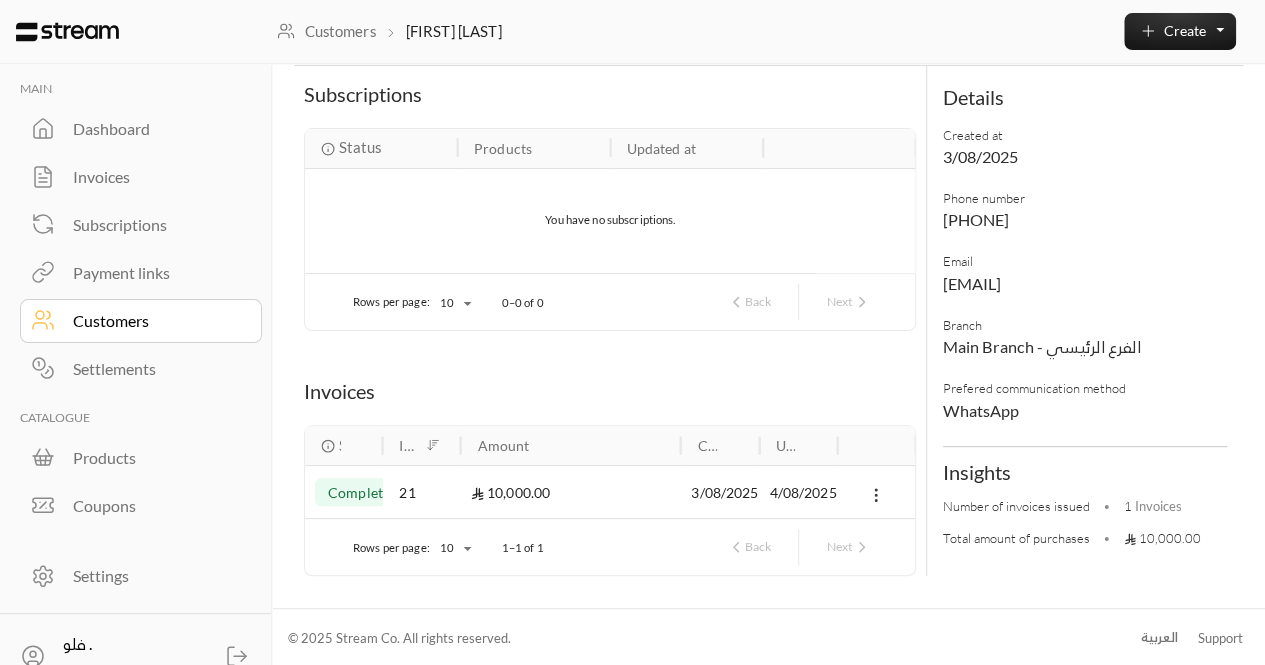 click 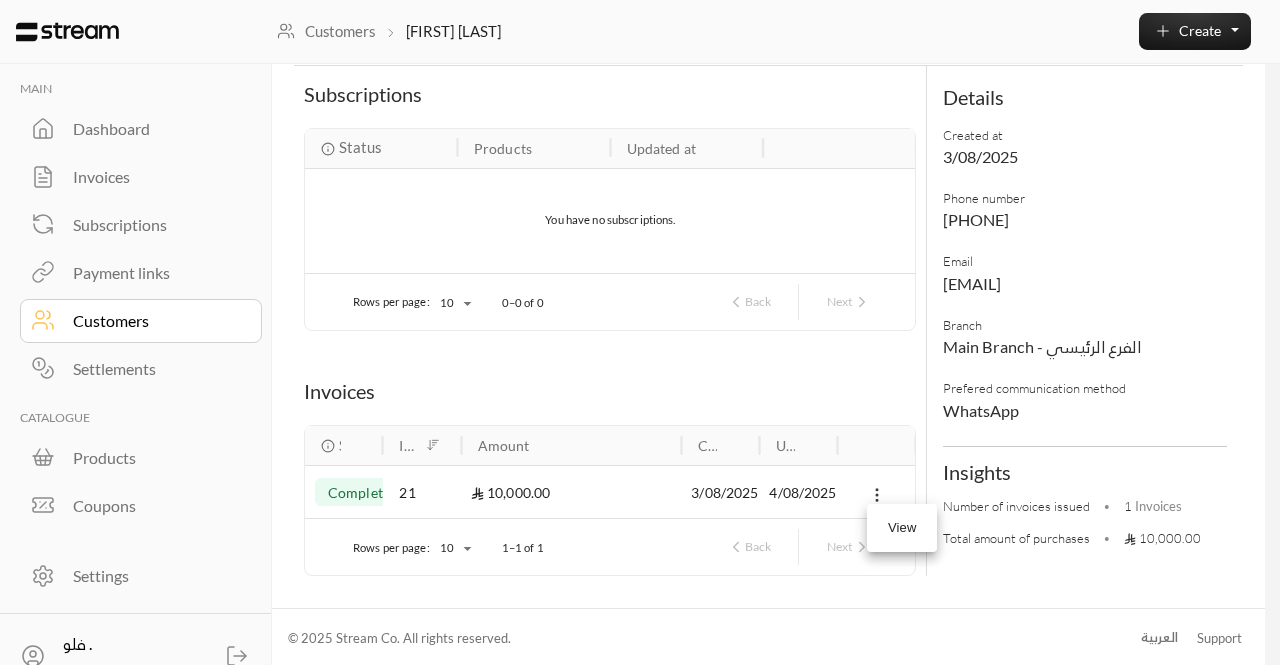 click at bounding box center (640, 332) 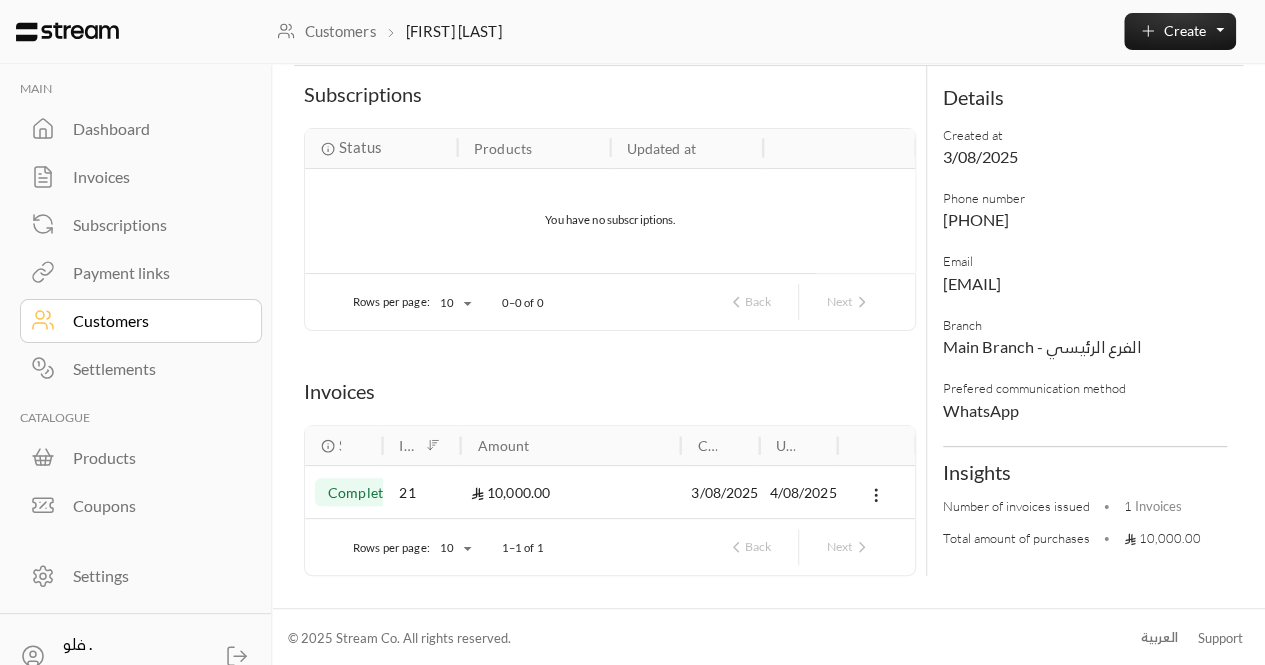 click on "Customers" at bounding box center (154, 321) 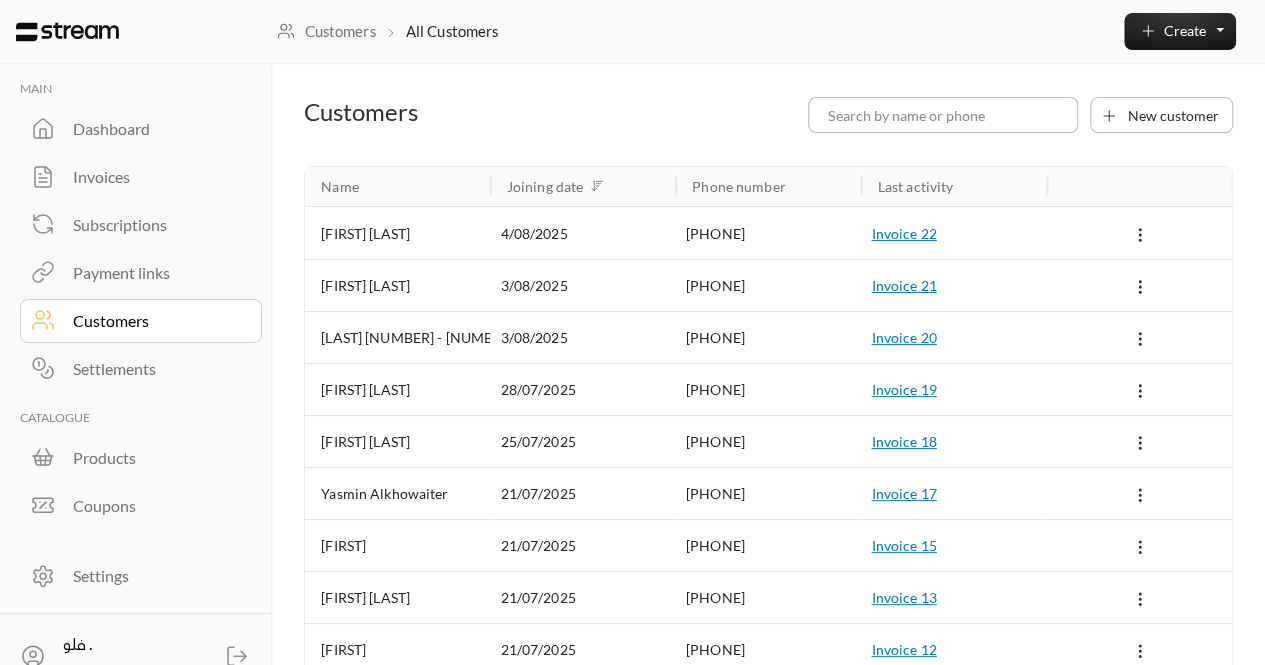 click on "Invoices" at bounding box center (154, 177) 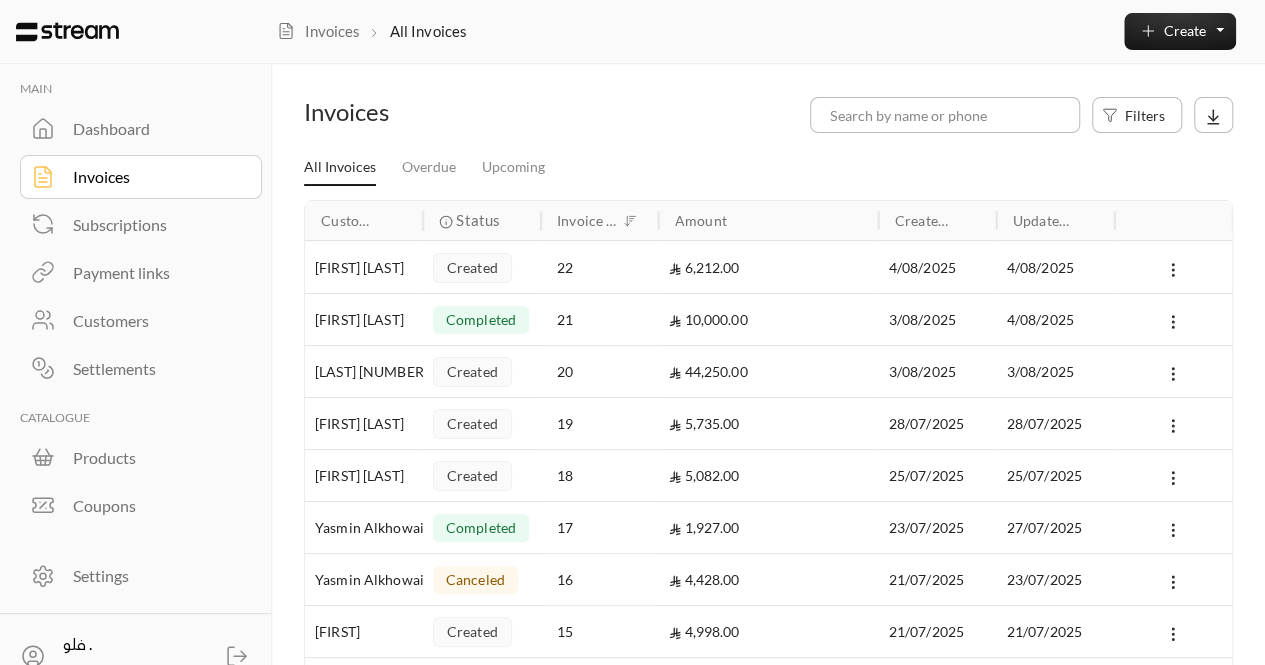 click on "Dashboard" at bounding box center (154, 129) 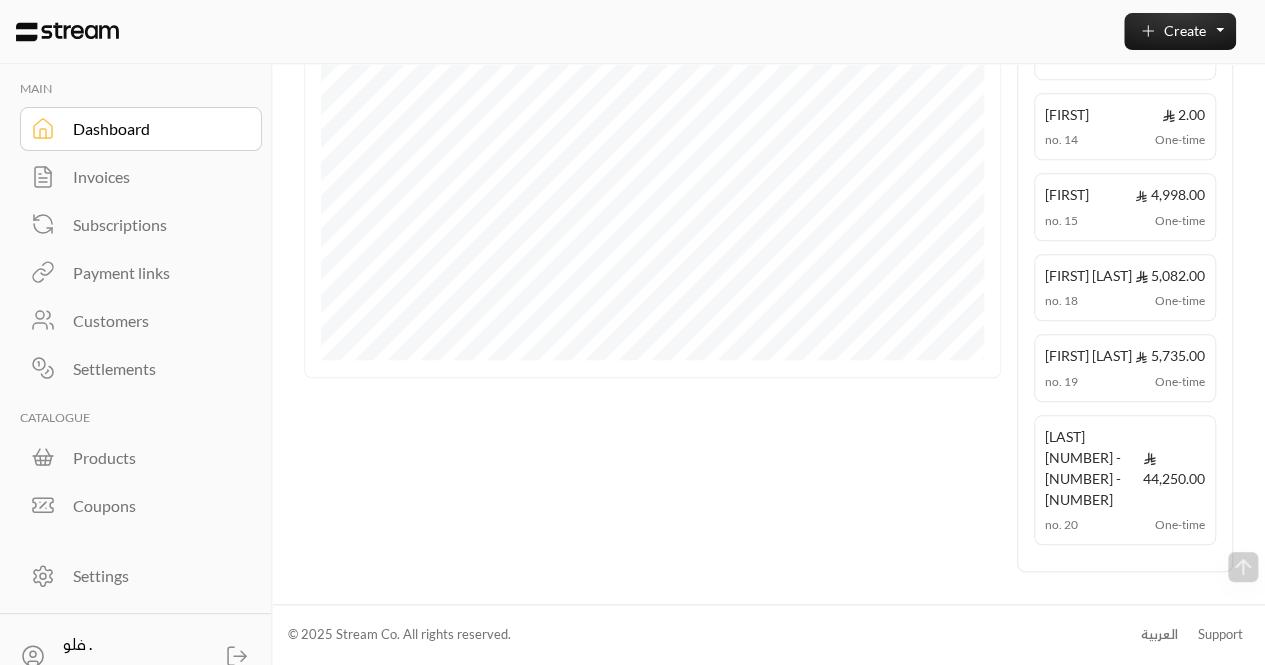 scroll, scrollTop: 776, scrollLeft: 0, axis: vertical 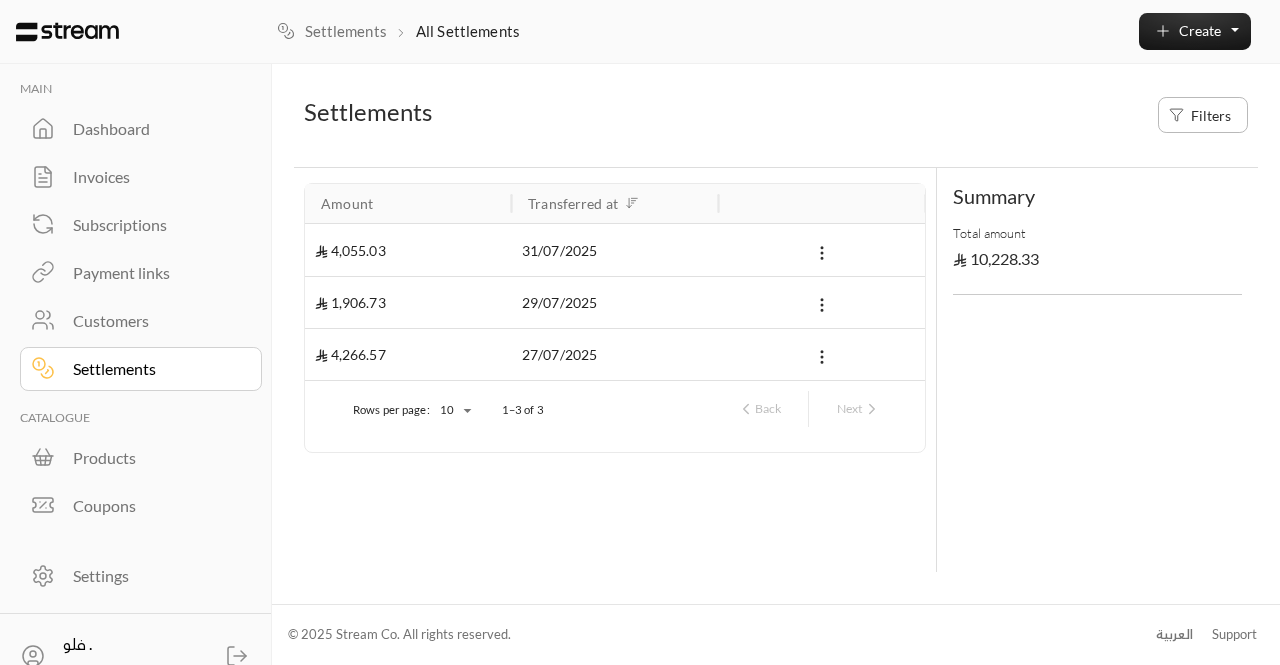 click on "Customers" at bounding box center [154, 321] 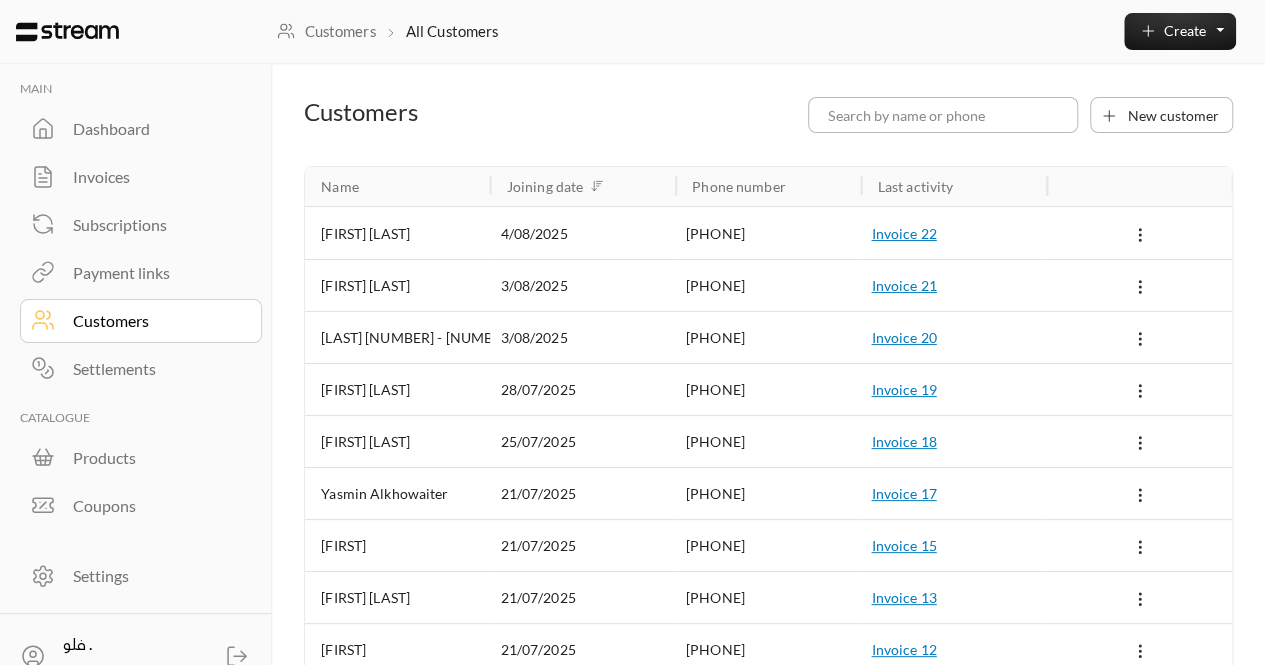 click on "Payment links" at bounding box center (141, 273) 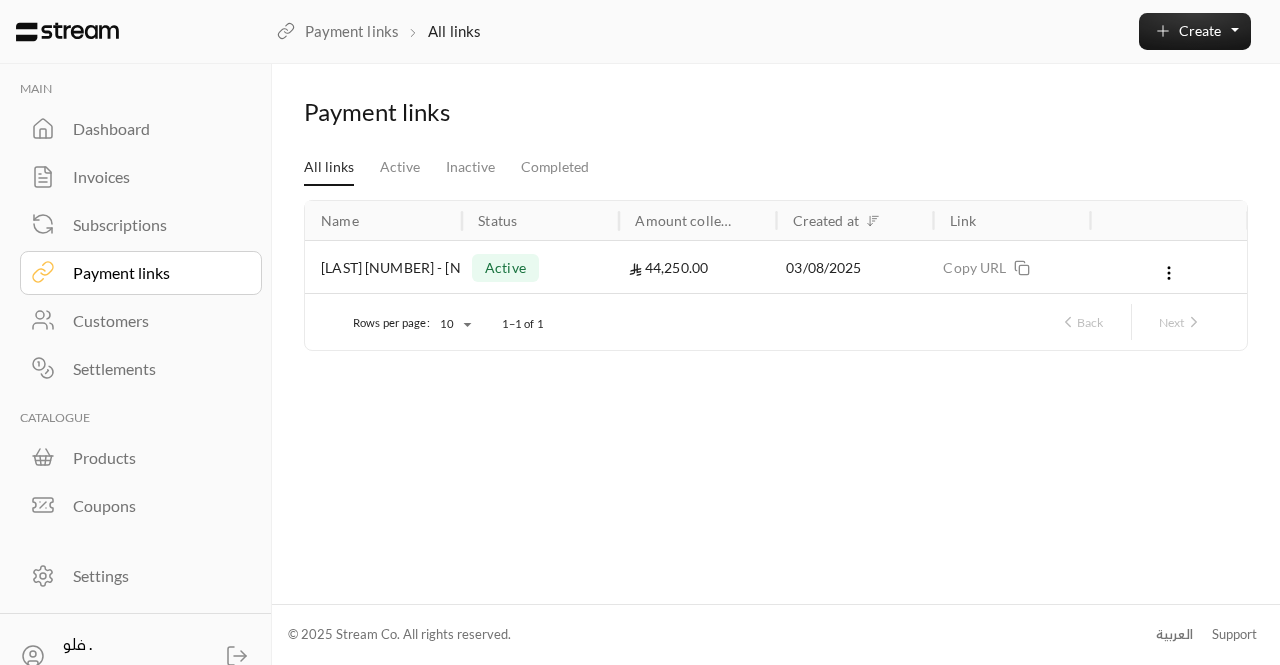 click on "Subscriptions" at bounding box center [141, 225] 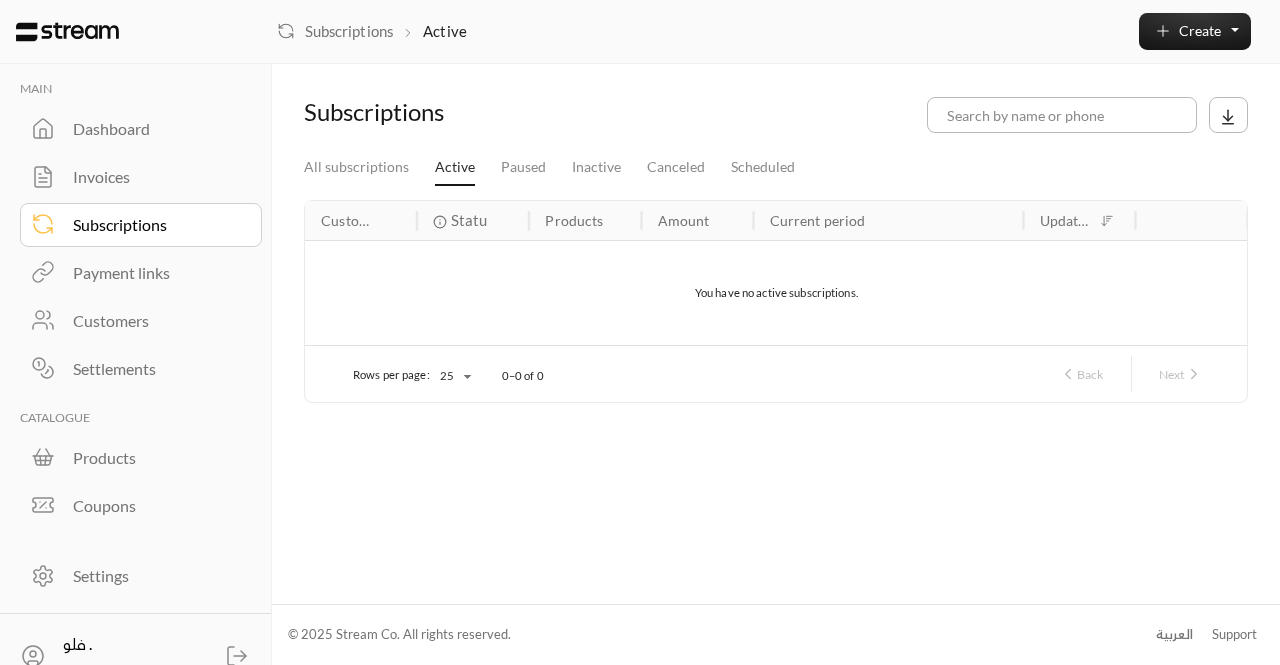 click on "Invoices" at bounding box center (154, 177) 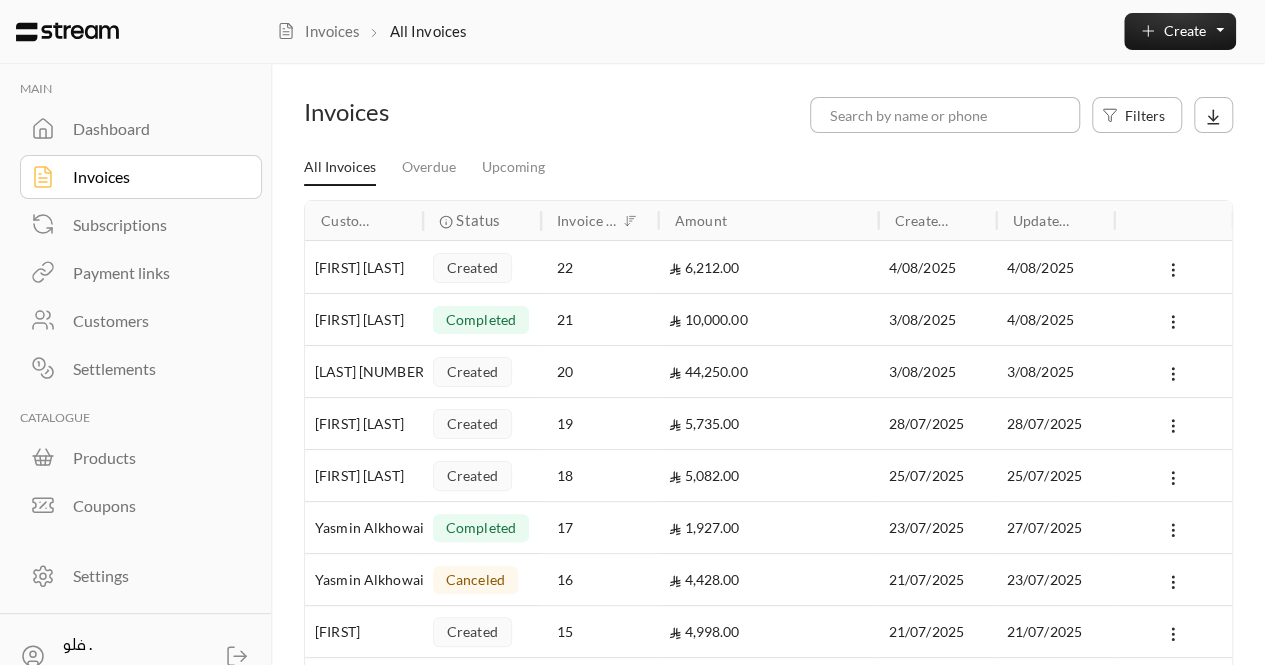 click on "Status" at bounding box center (477, 220) 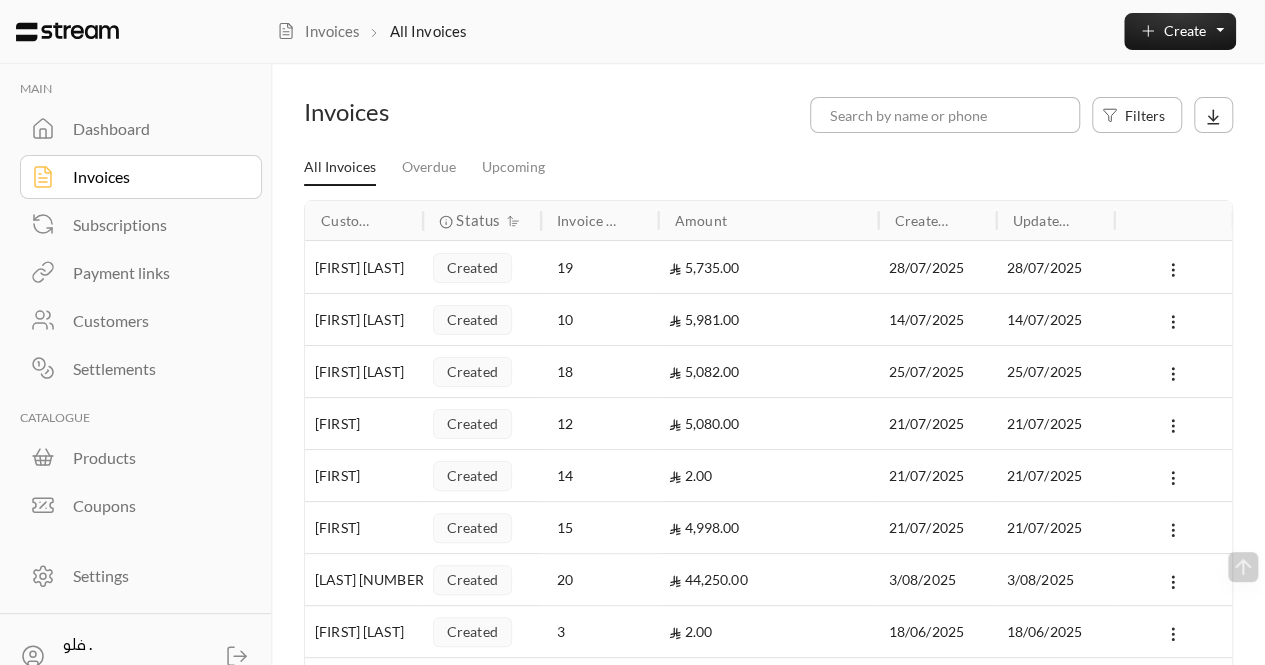 scroll, scrollTop: 245, scrollLeft: 0, axis: vertical 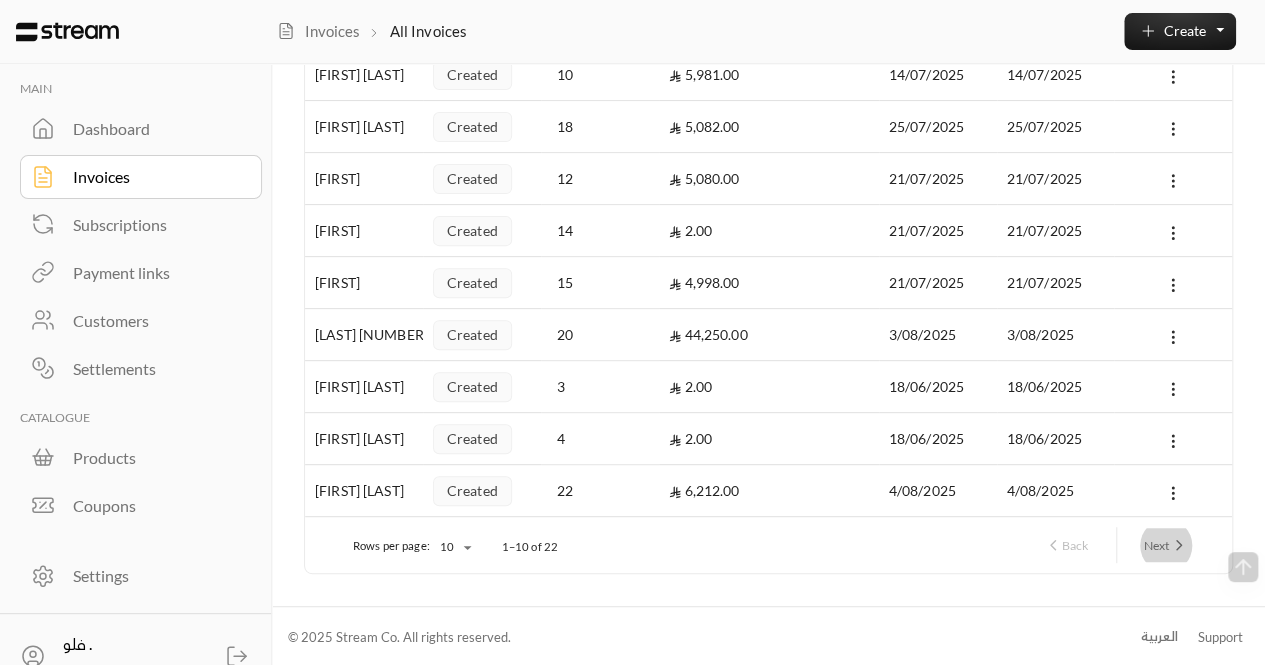 click on "Next" at bounding box center [1166, 545] 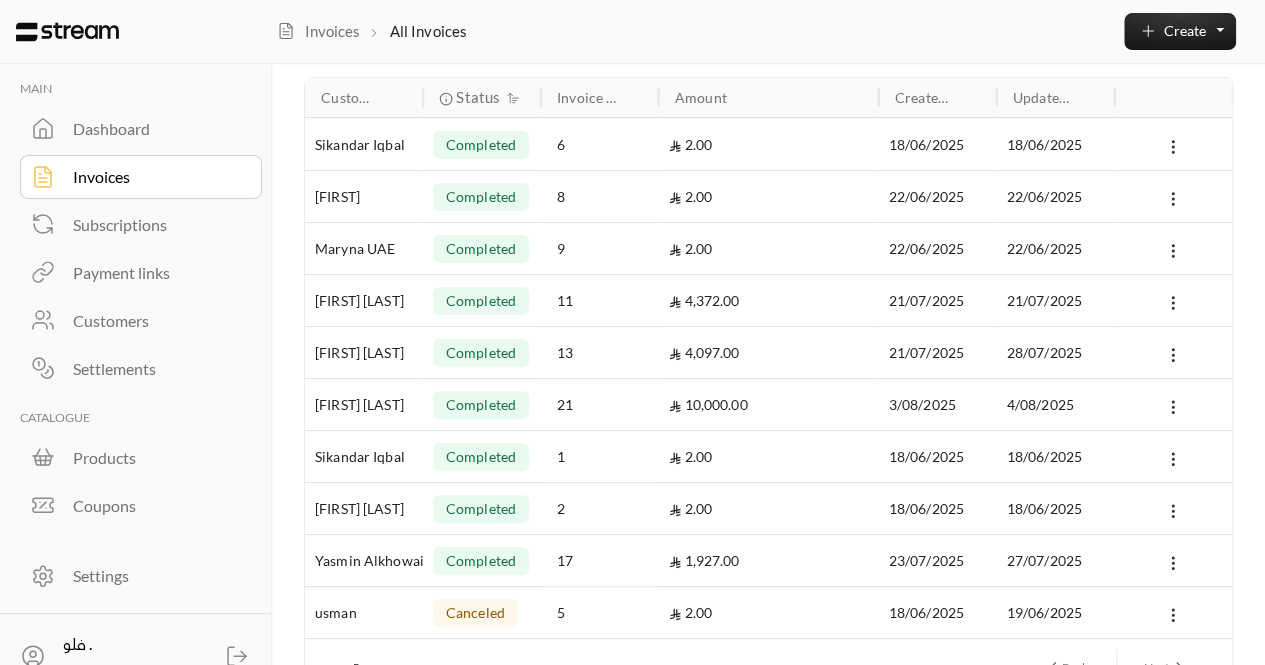scroll, scrollTop: 122, scrollLeft: 0, axis: vertical 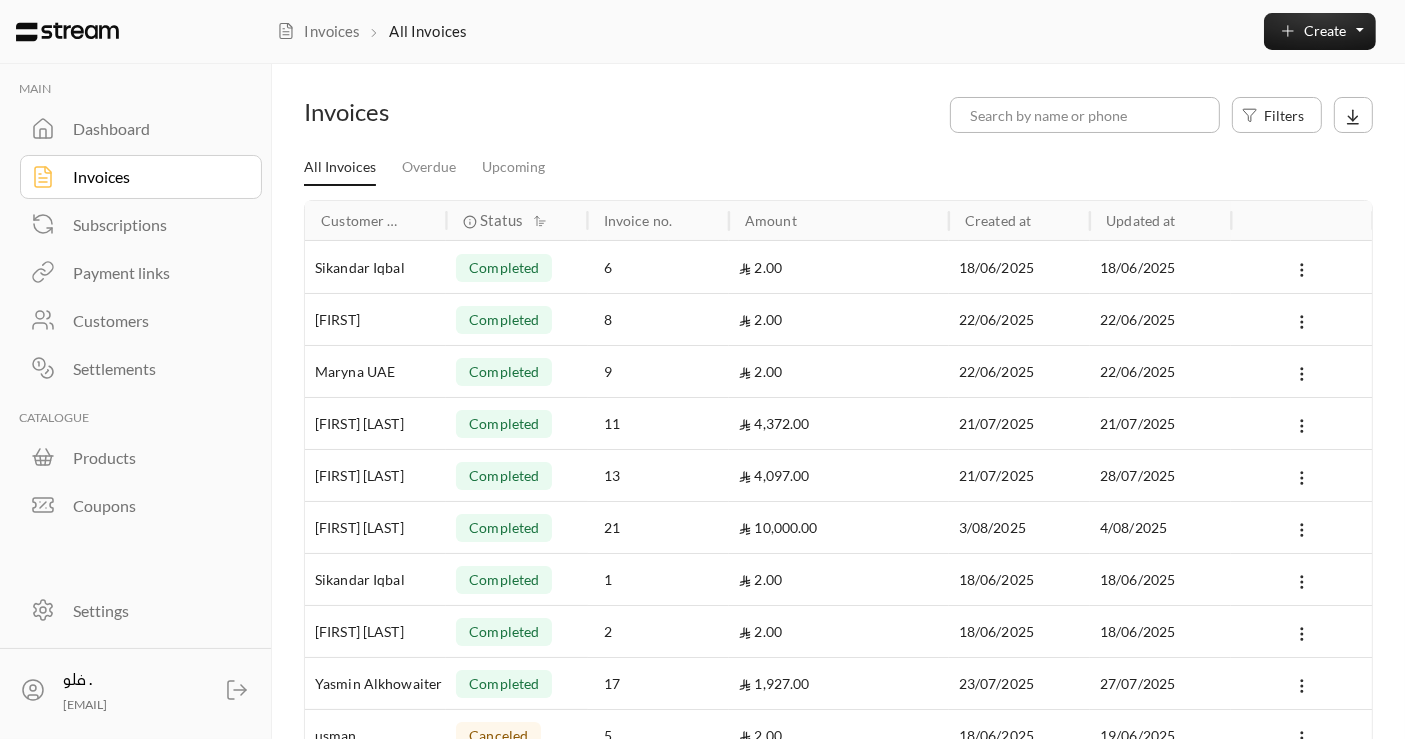 drag, startPoint x: 1238, startPoint y: 0, endPoint x: 0, endPoint y: 501, distance: 1335.5317 